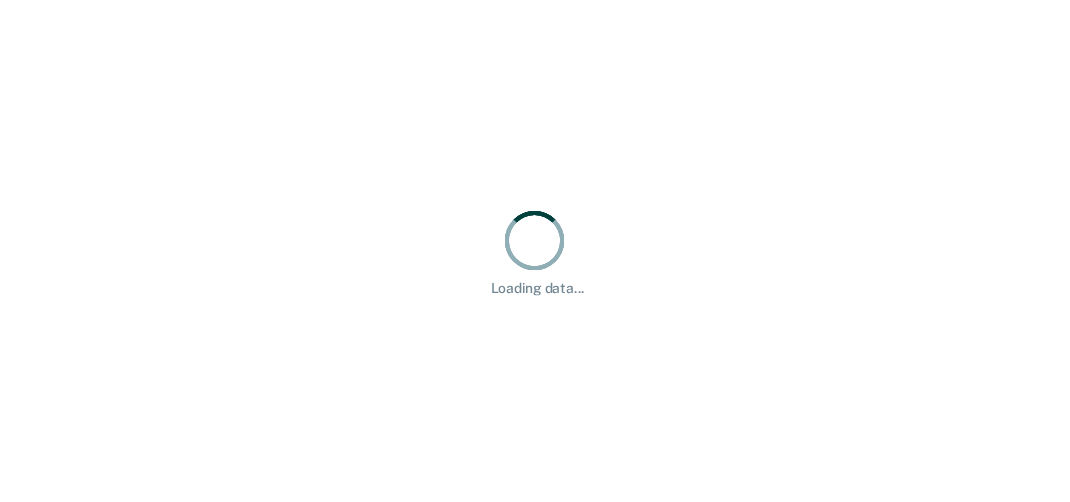 scroll, scrollTop: 0, scrollLeft: 0, axis: both 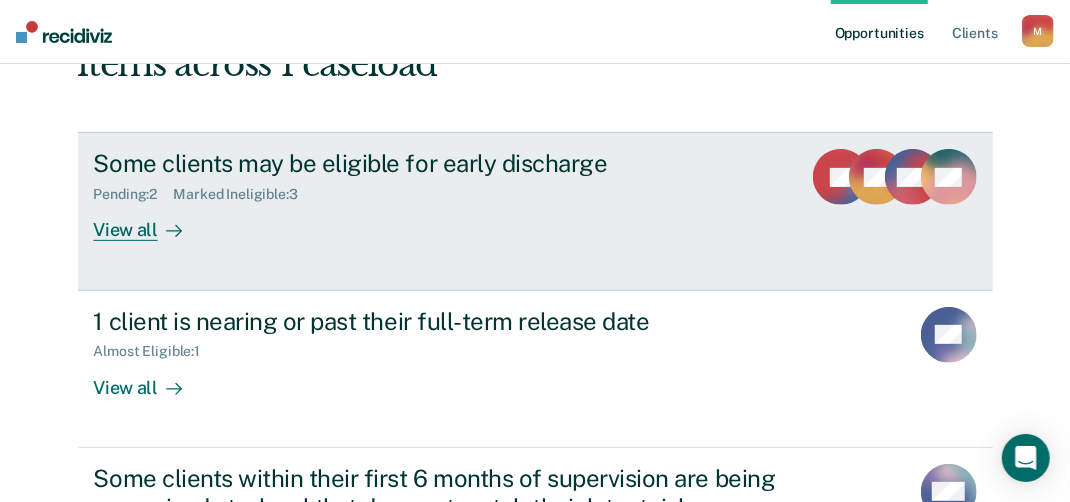click on "View all" at bounding box center (150, 222) 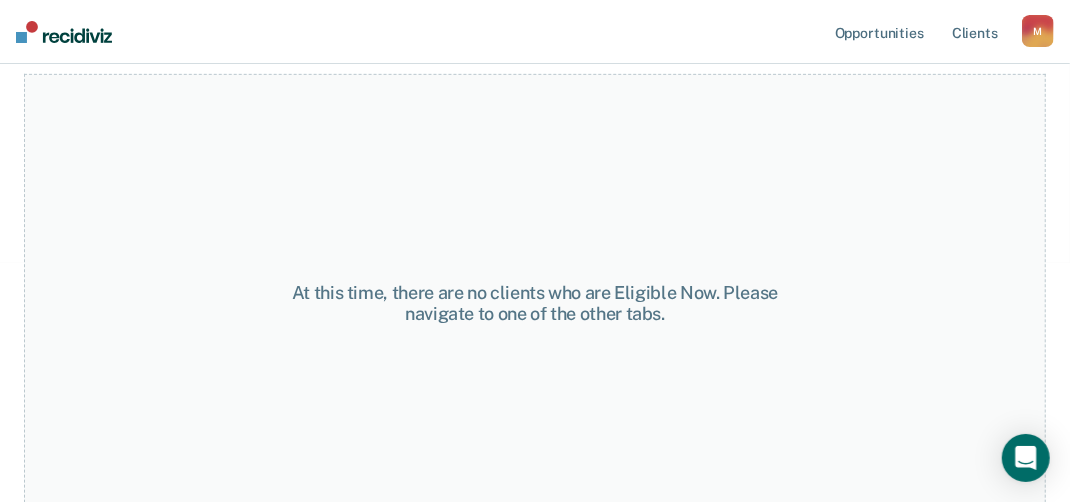 scroll, scrollTop: 200, scrollLeft: 0, axis: vertical 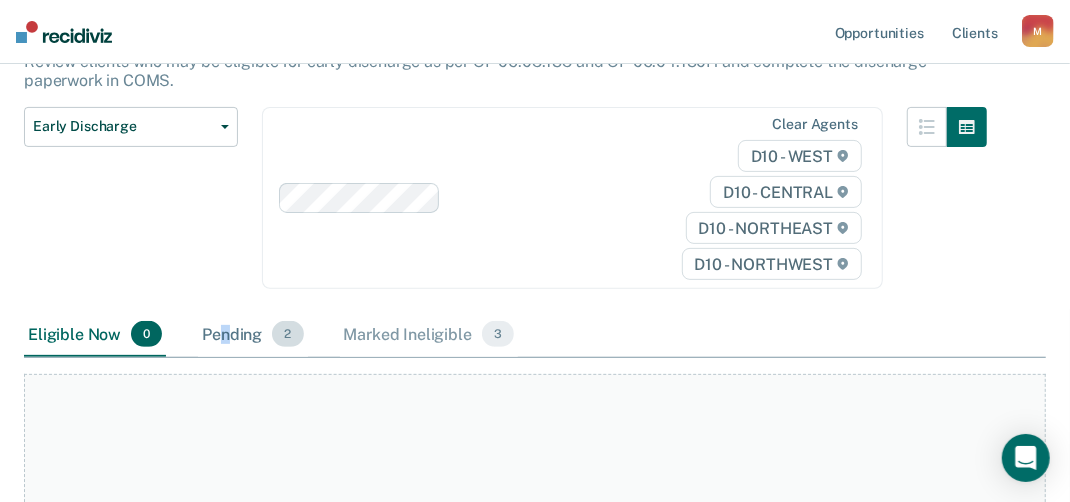 click on "Pending 2" at bounding box center [252, 335] 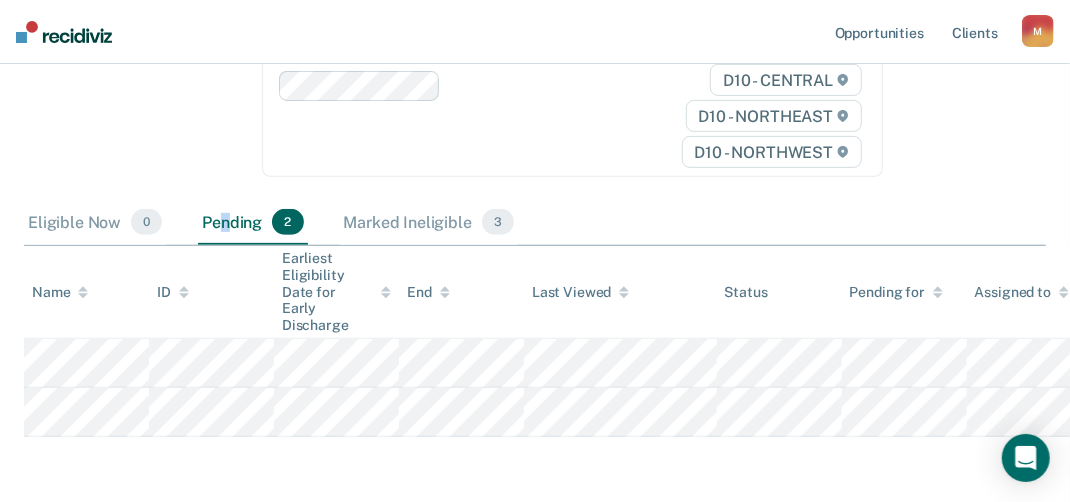 scroll, scrollTop: 371, scrollLeft: 0, axis: vertical 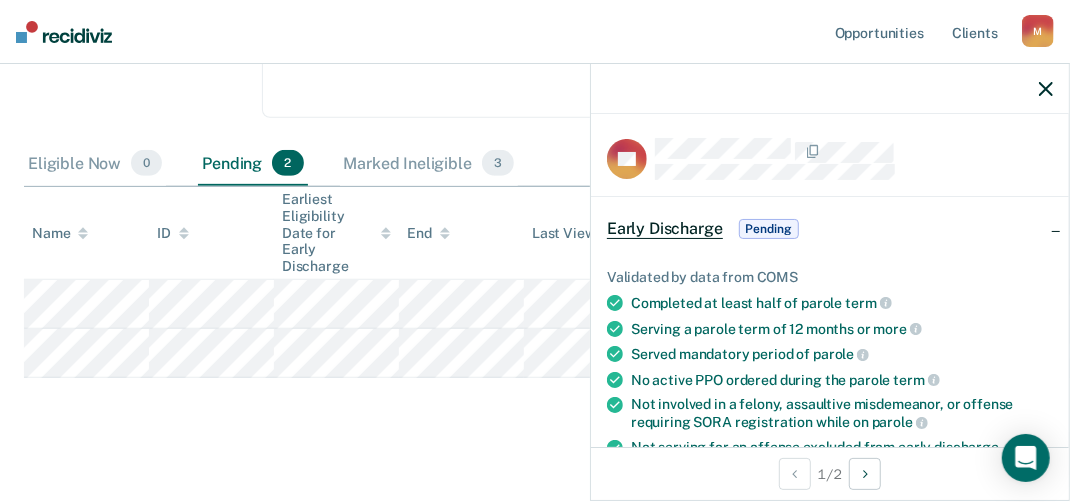 click at bounding box center (1046, 89) 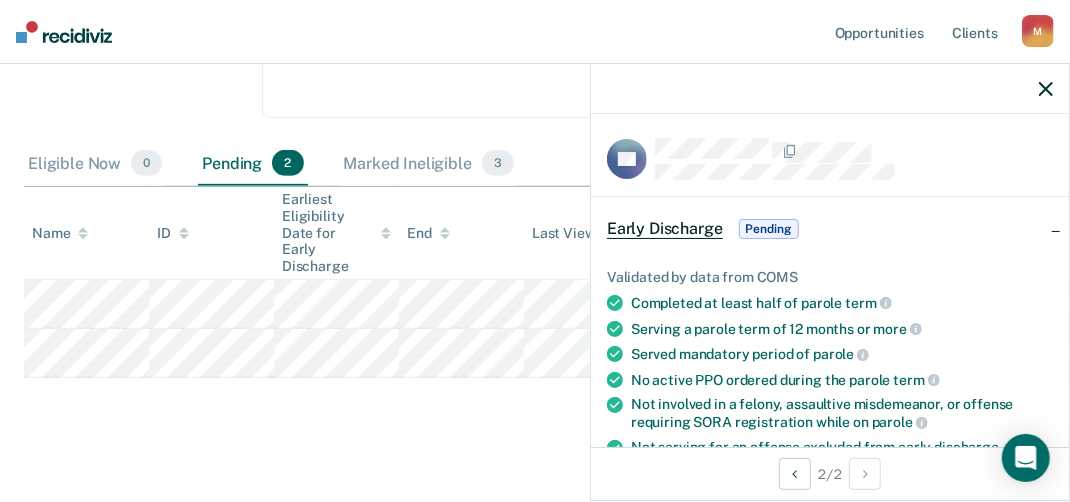 click at bounding box center (830, 89) 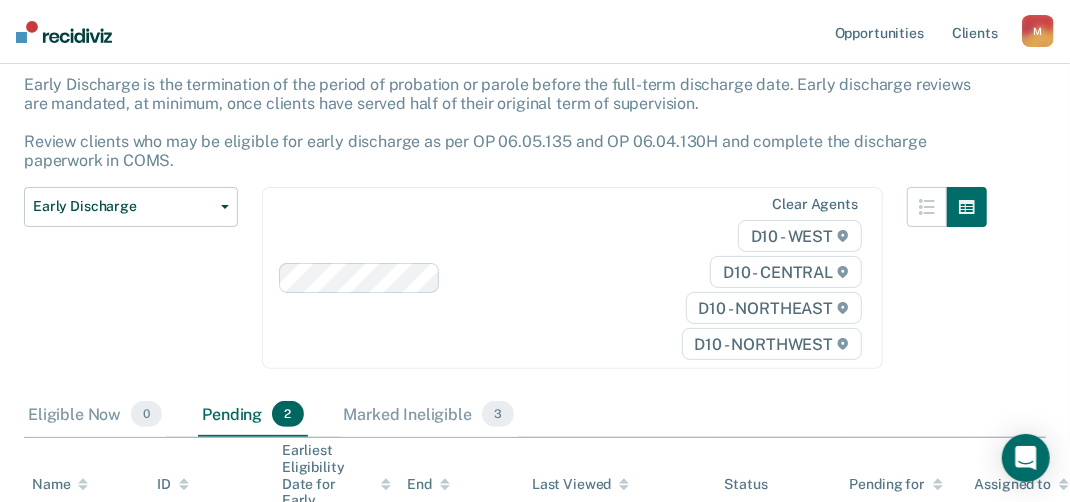 scroll, scrollTop: 0, scrollLeft: 0, axis: both 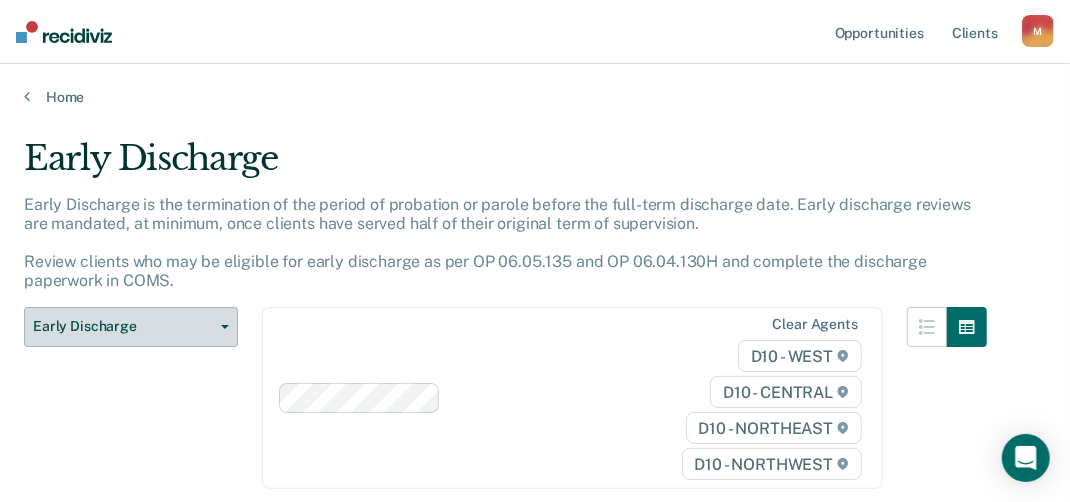click on "Early Discharge" at bounding box center [131, 327] 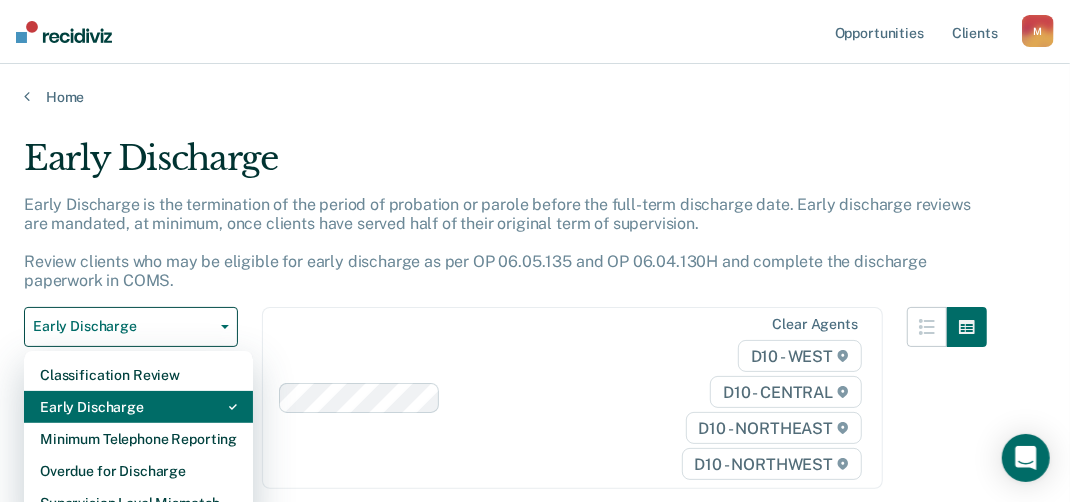 click on "Early Discharge" at bounding box center [138, 375] 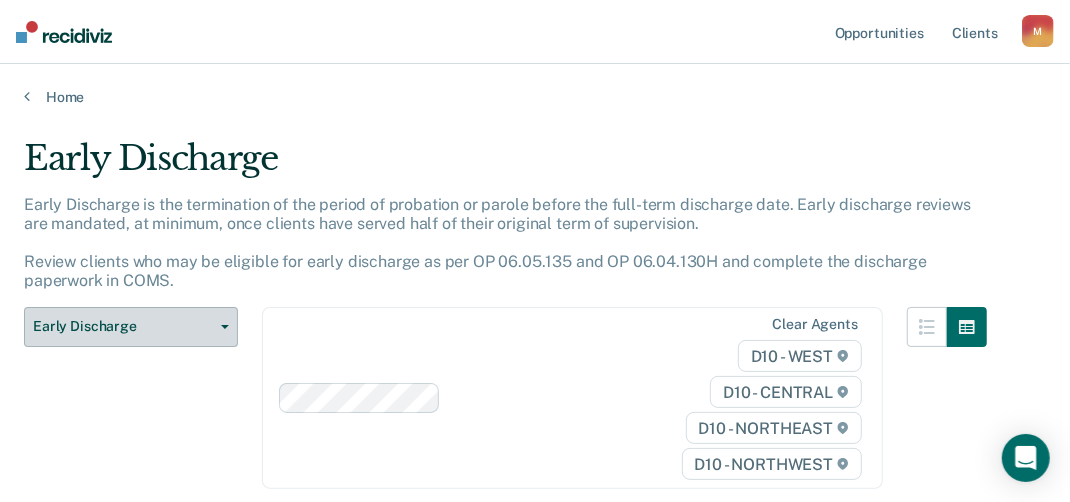 click on "Early Discharge" at bounding box center (131, 327) 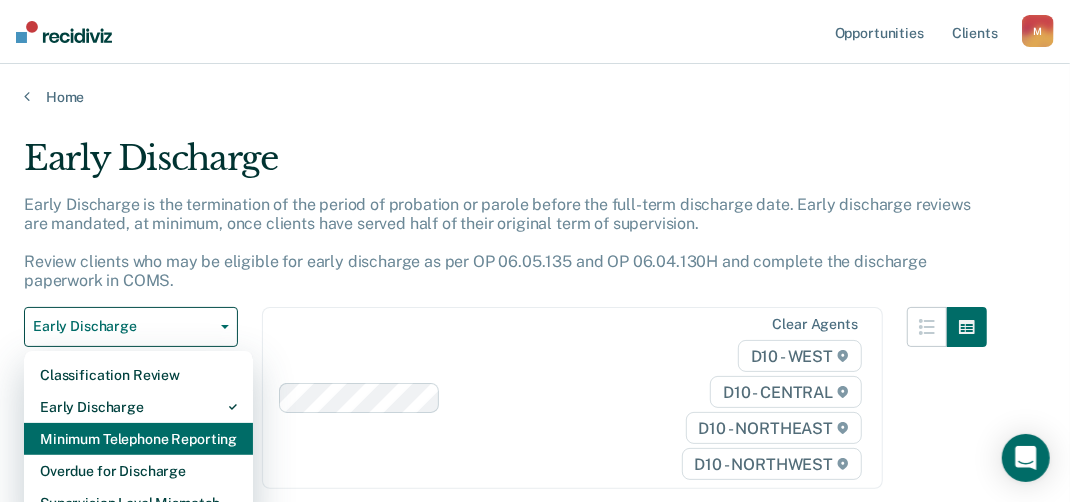 click on "Minimum Telephone Reporting" at bounding box center (138, 375) 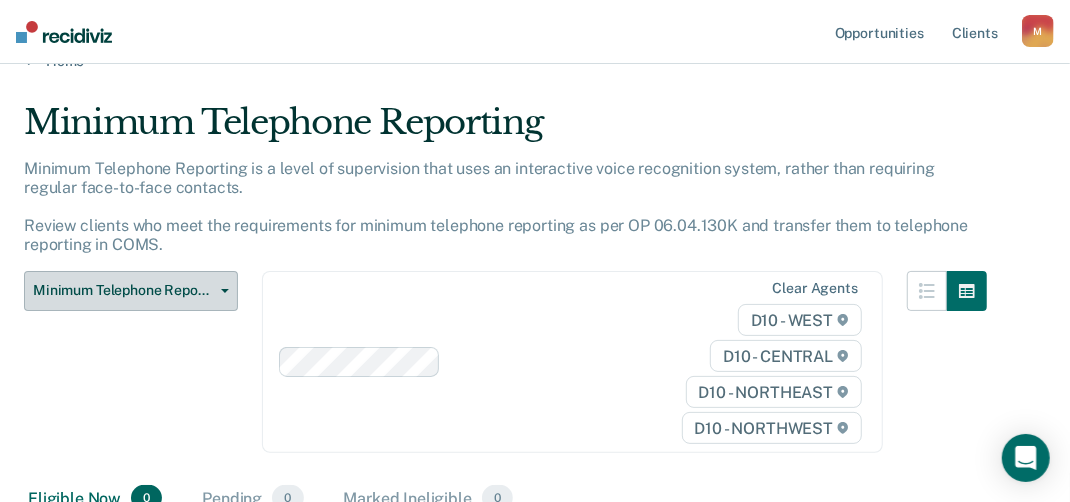 scroll, scrollTop: 0, scrollLeft: 0, axis: both 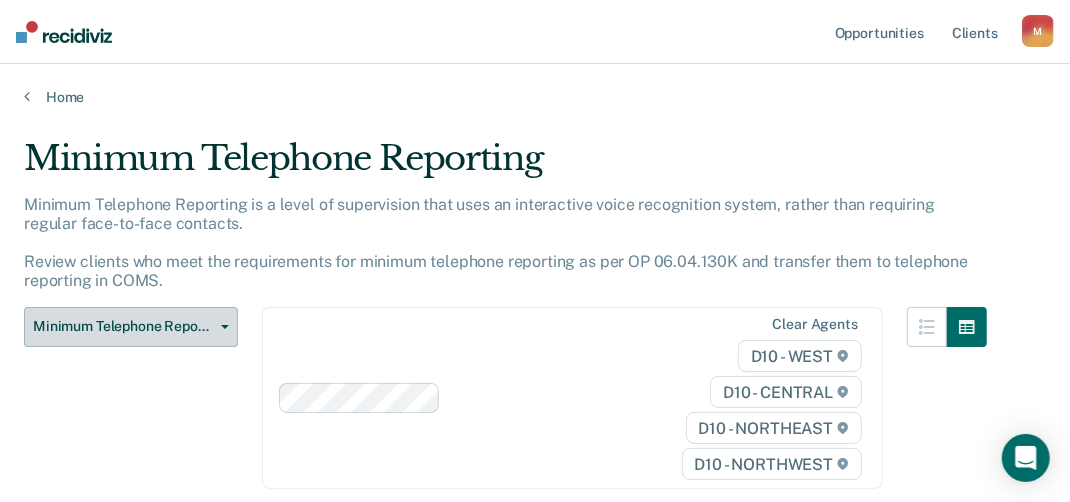 click at bounding box center [225, 327] 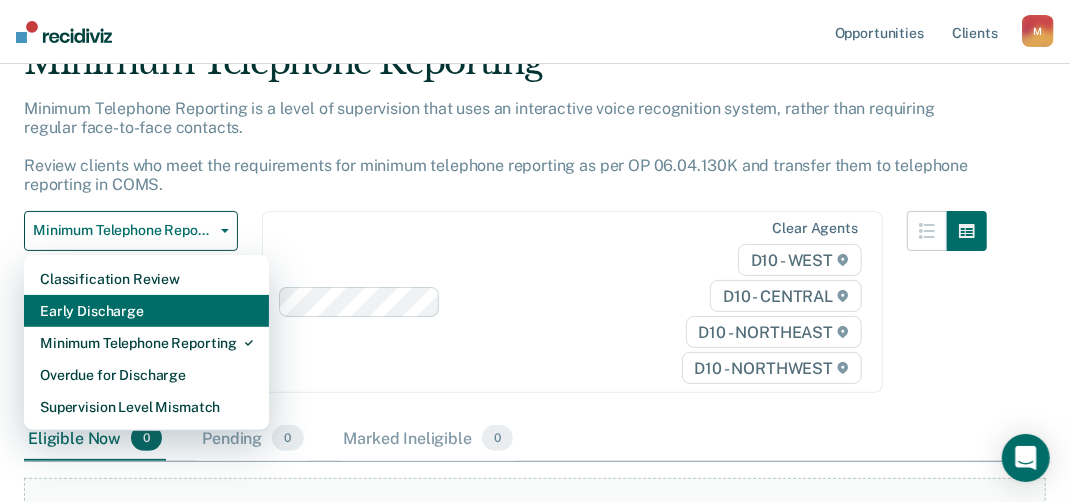 scroll, scrollTop: 200, scrollLeft: 0, axis: vertical 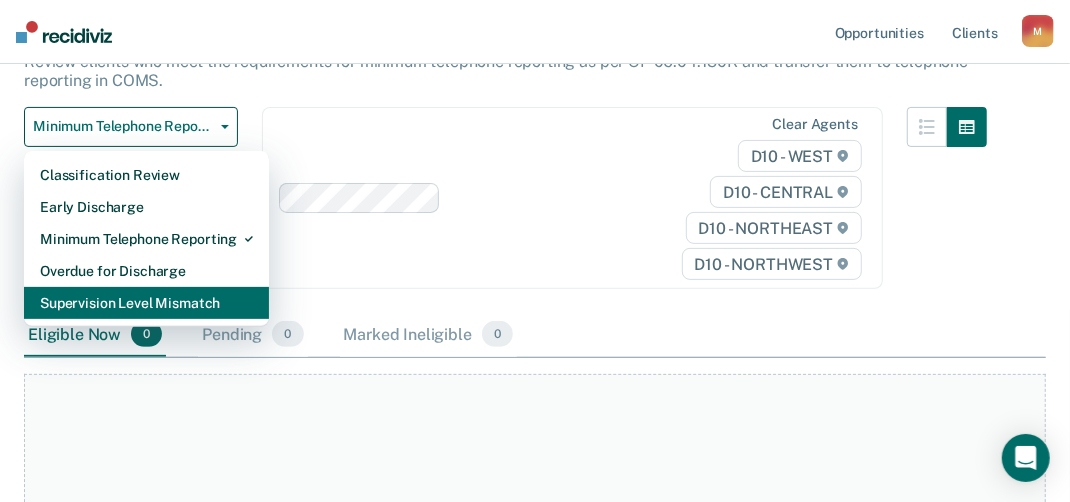 click on "Supervision Level Mismatch" at bounding box center (146, 175) 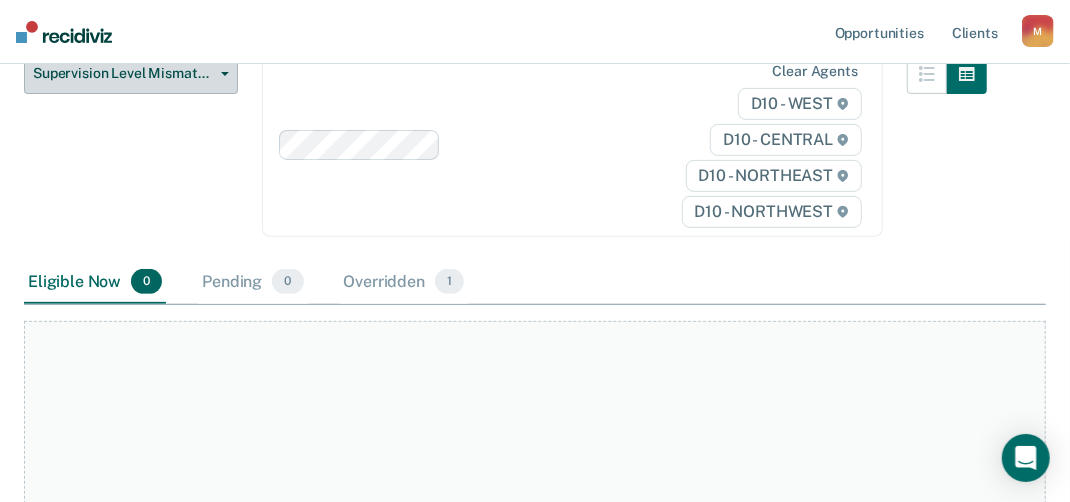 scroll, scrollTop: 300, scrollLeft: 0, axis: vertical 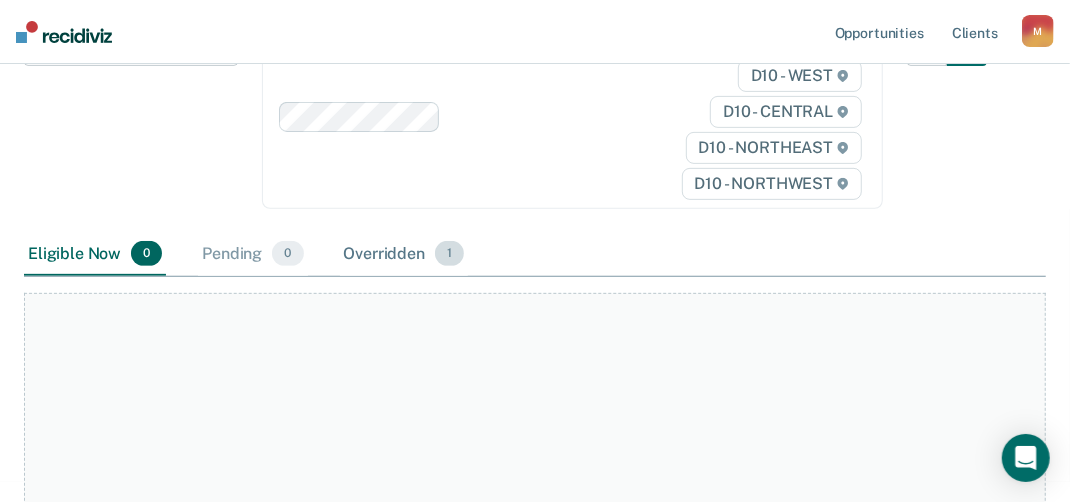 click on "Overridden 1" at bounding box center [404, 255] 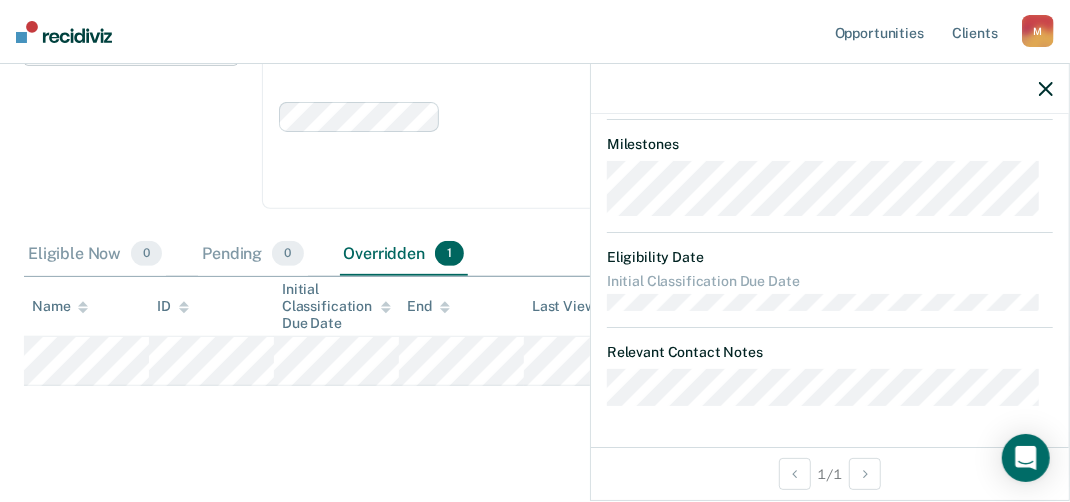 scroll, scrollTop: 712, scrollLeft: 0, axis: vertical 